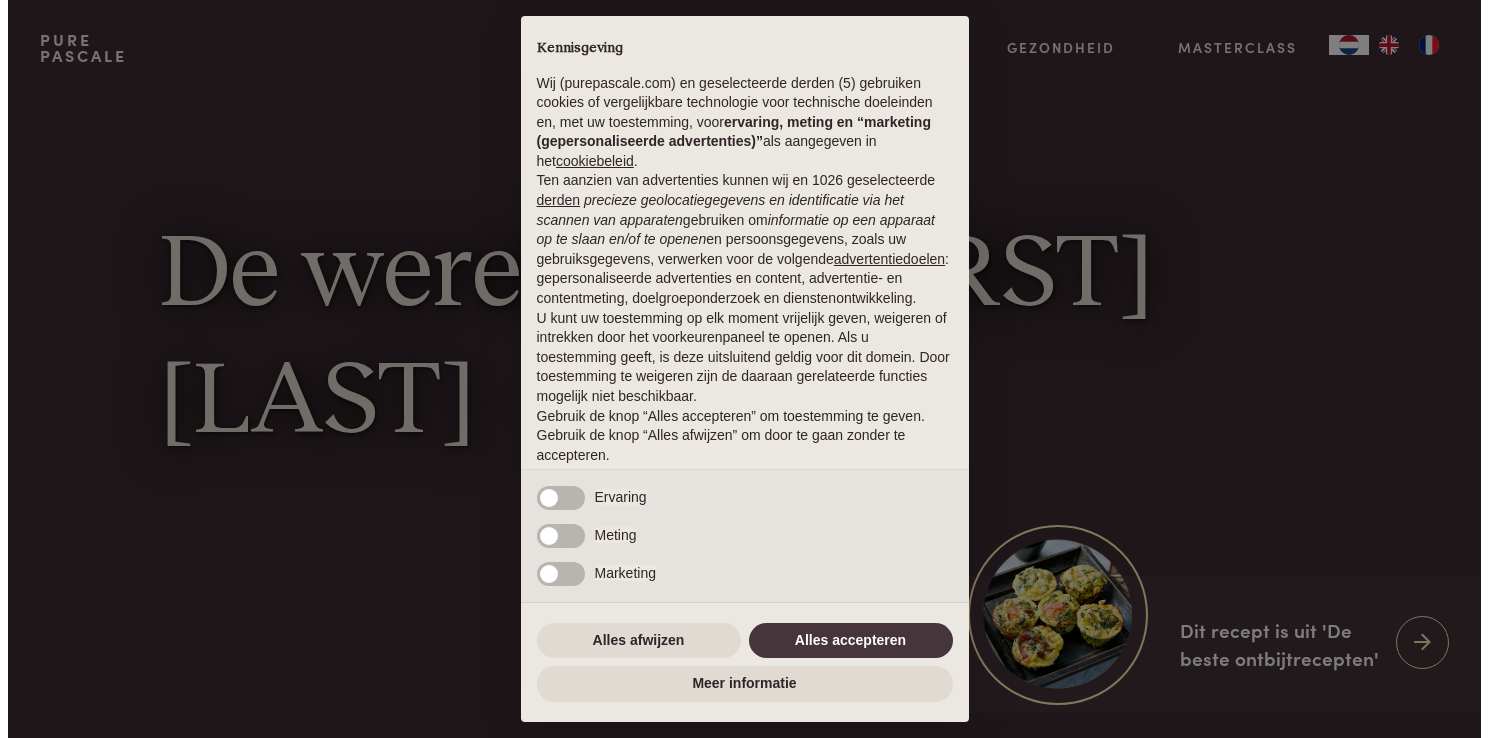 scroll, scrollTop: 0, scrollLeft: 0, axis: both 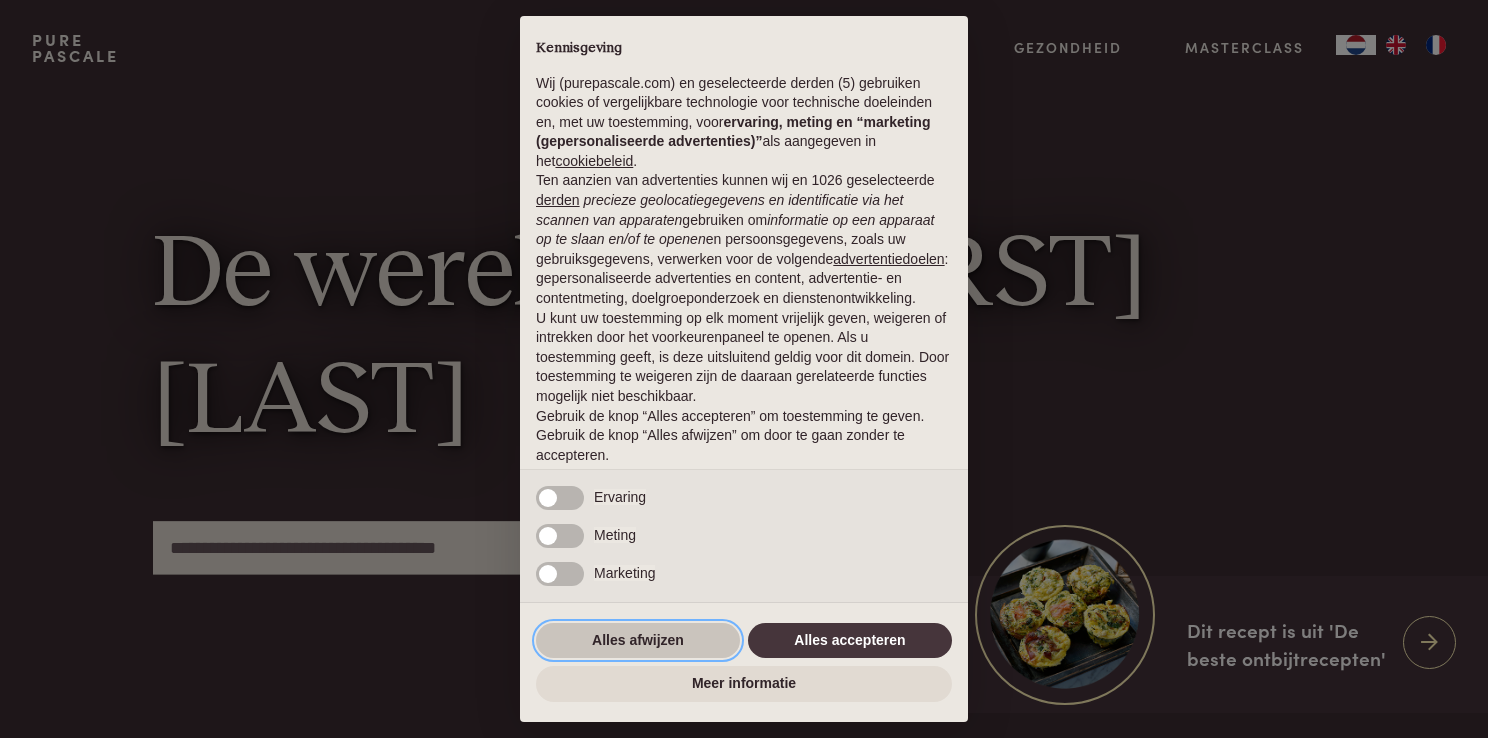click on "Alles afwijzen" at bounding box center (638, 641) 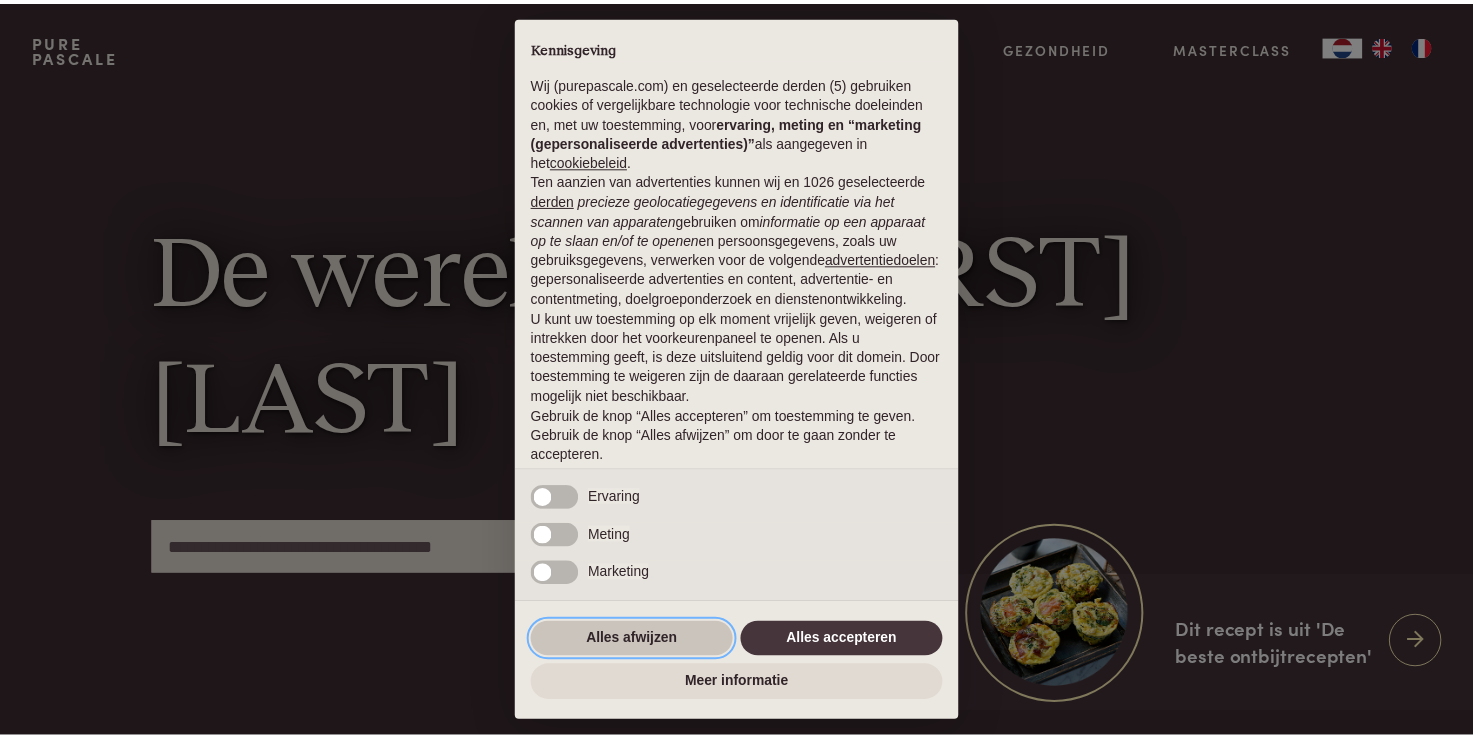 scroll, scrollTop: 65, scrollLeft: 0, axis: vertical 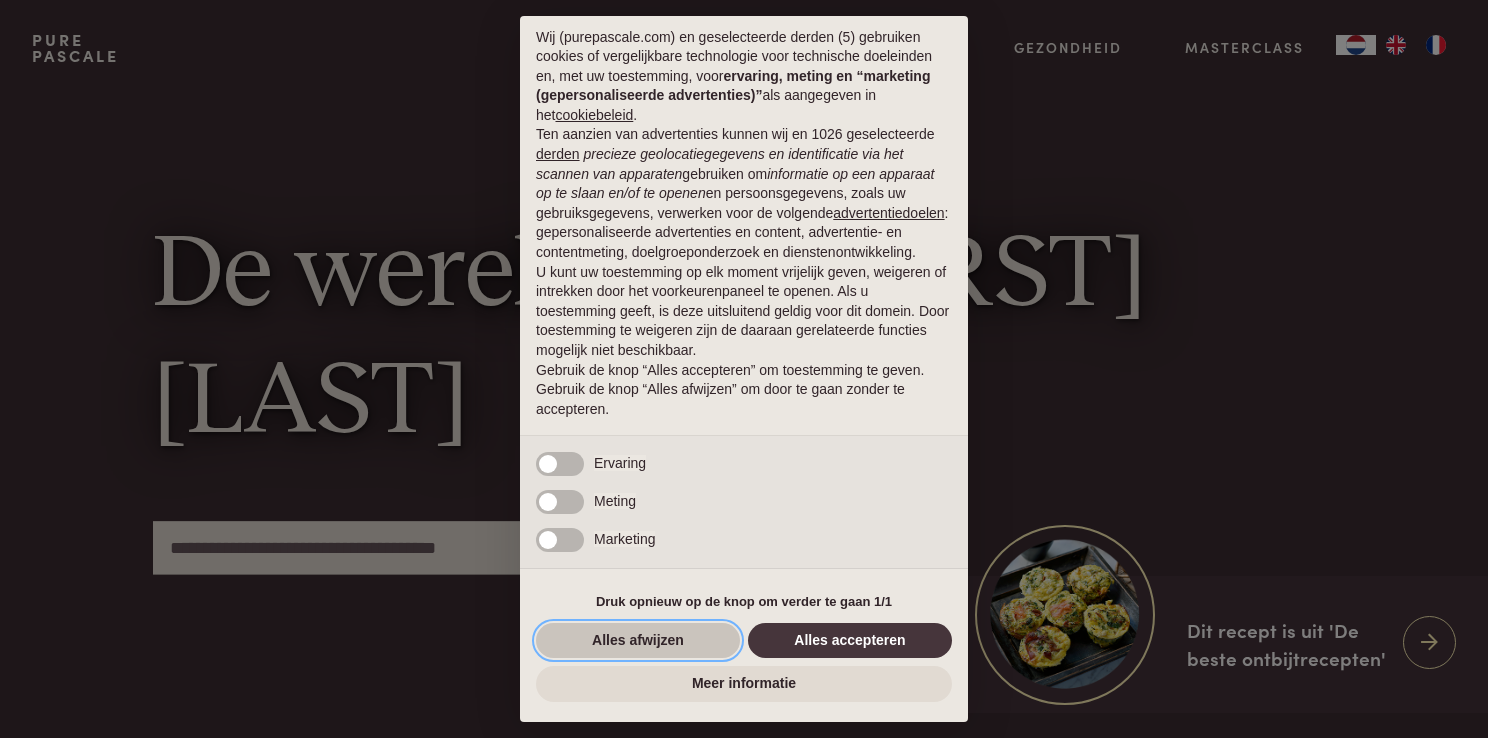 click on "Alles afwijzen" at bounding box center (638, 641) 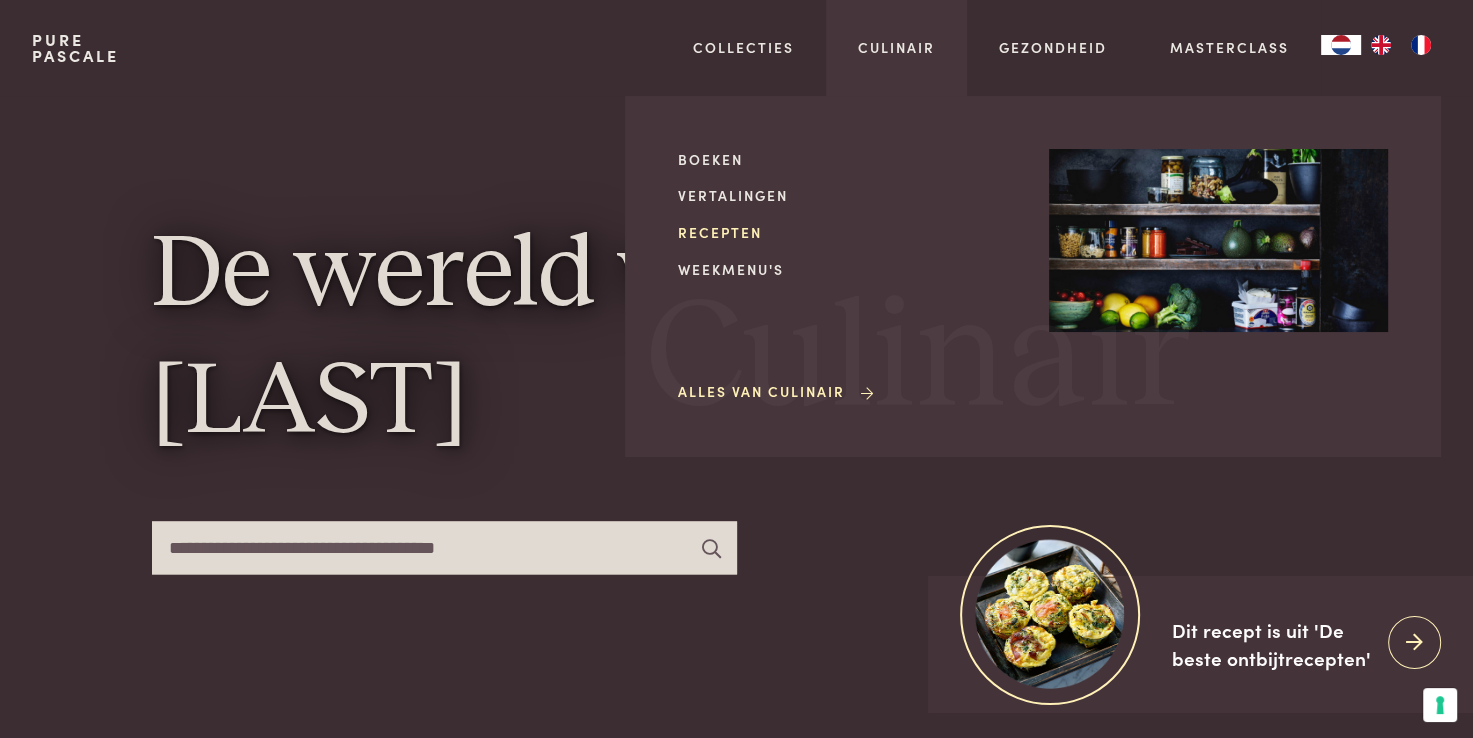 click on "Recepten" at bounding box center (847, 232) 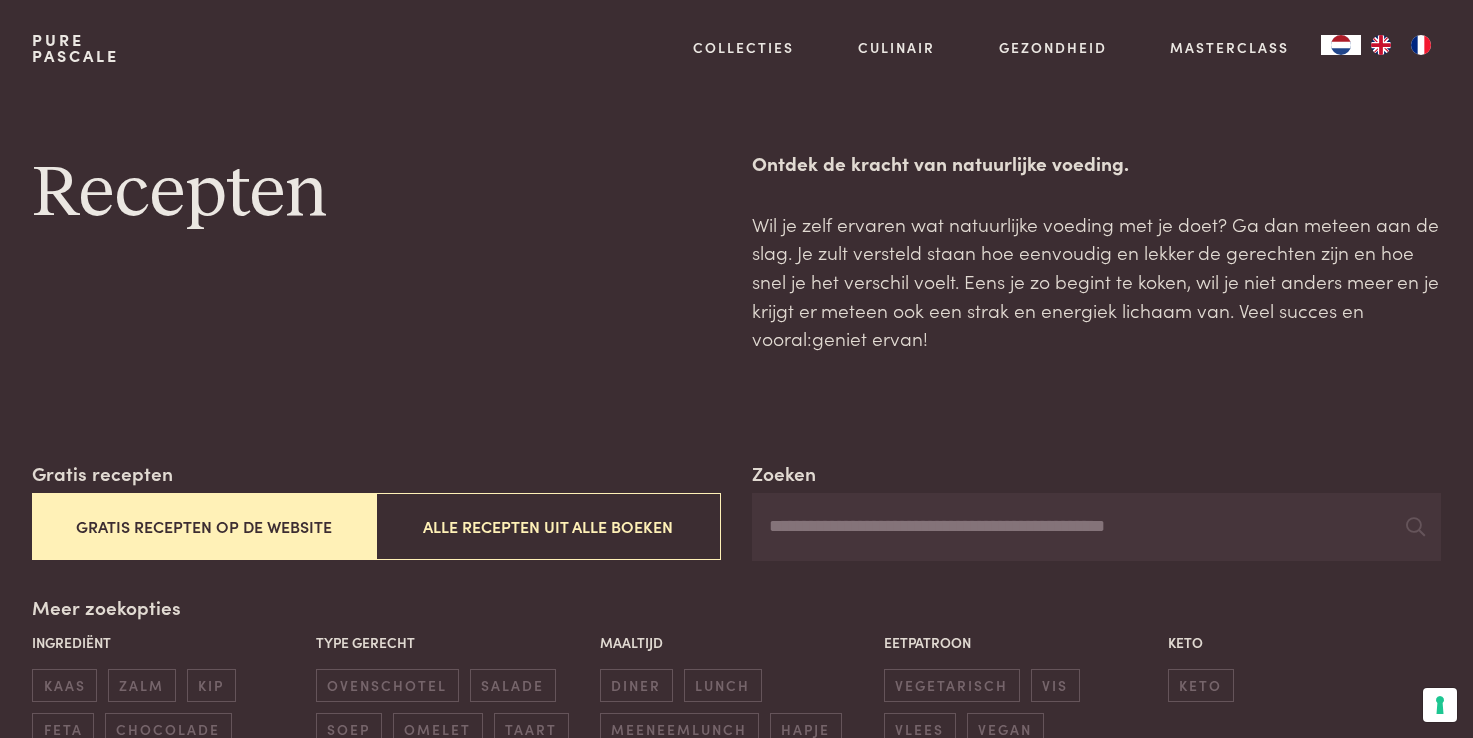 scroll, scrollTop: 0, scrollLeft: 0, axis: both 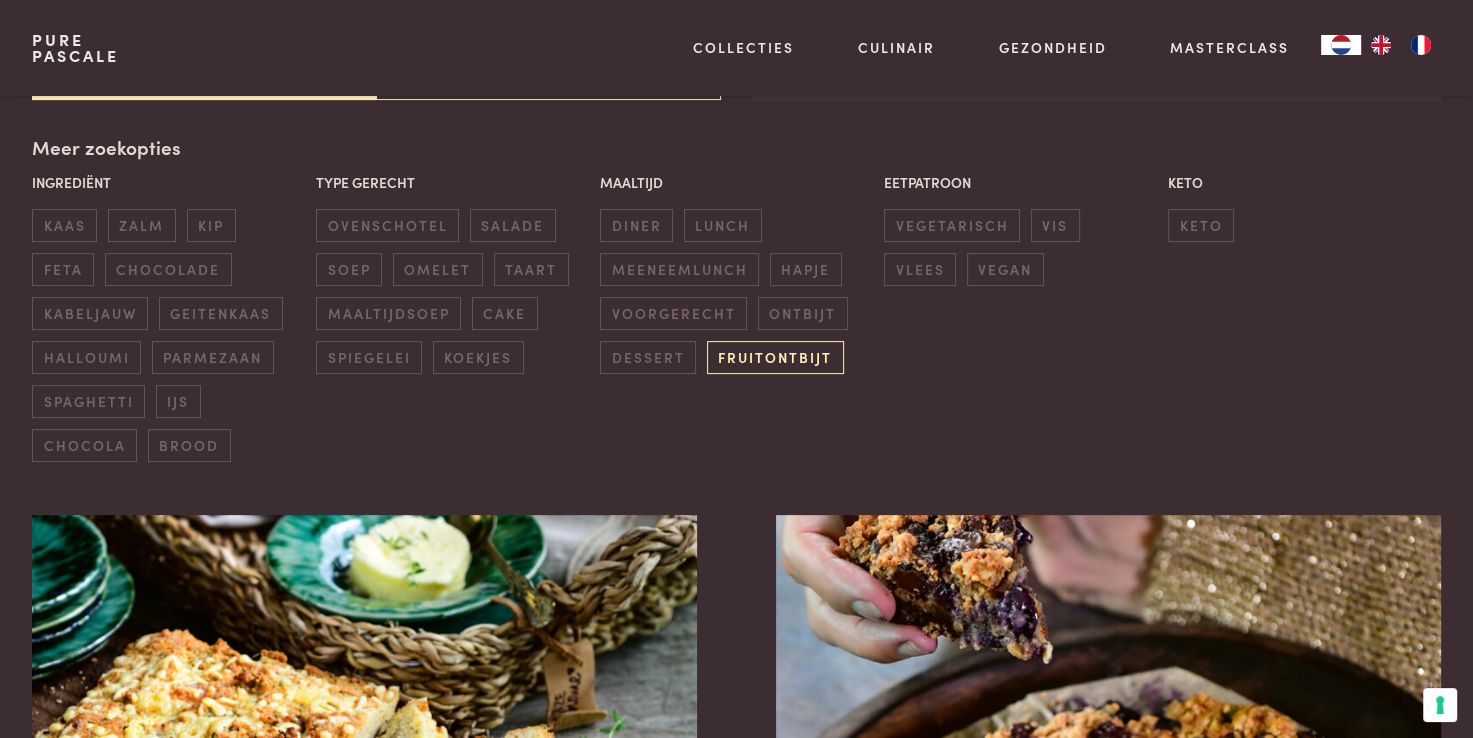 click on "fruitontbijt" at bounding box center (775, 357) 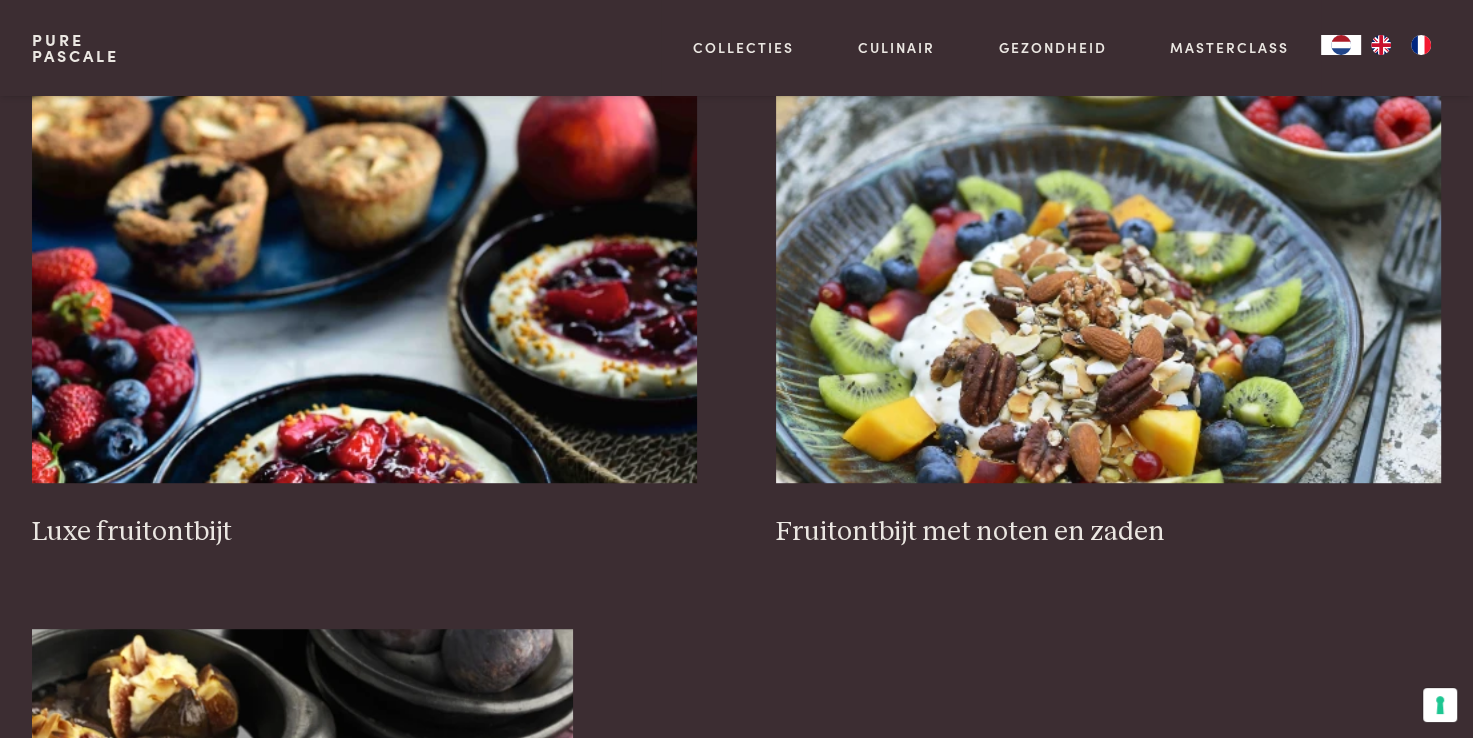 scroll, scrollTop: 891, scrollLeft: 0, axis: vertical 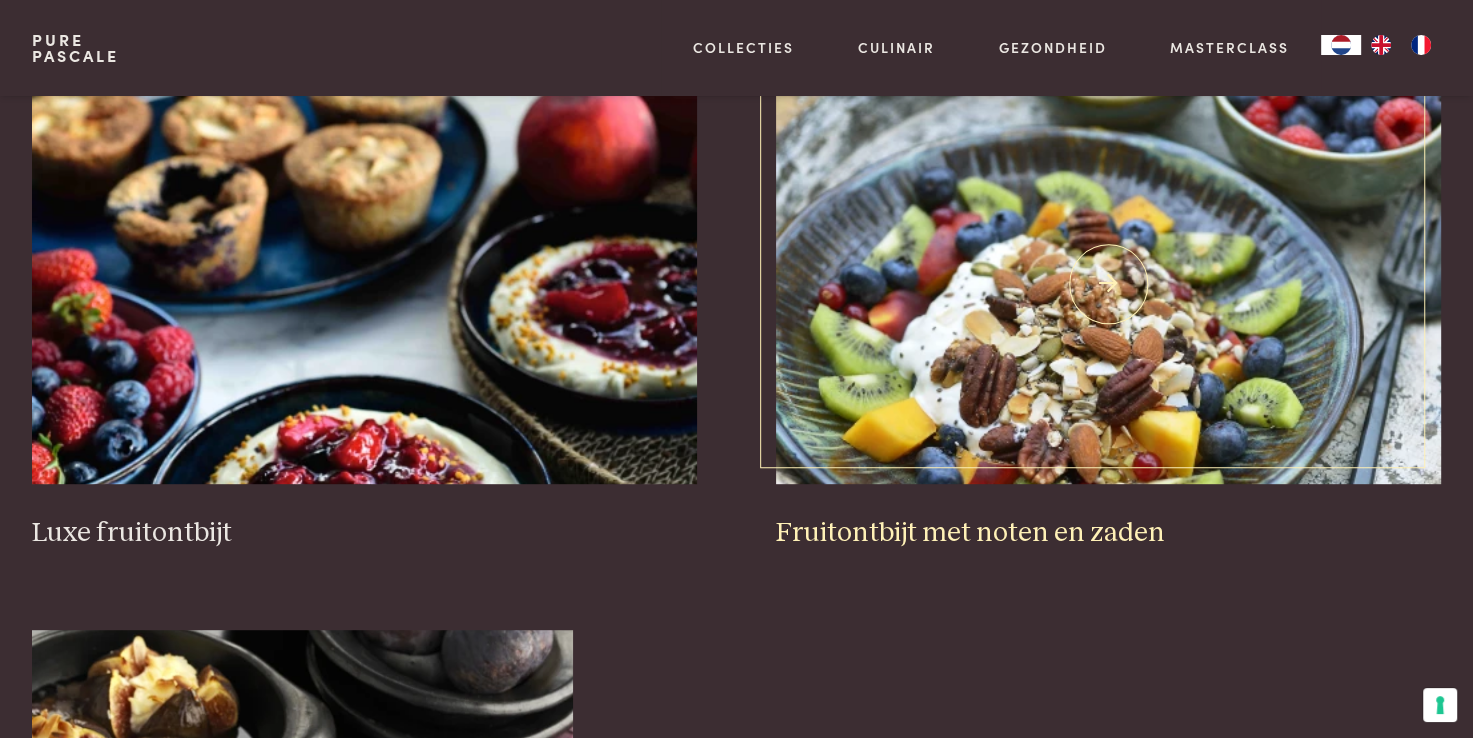 click on "Fruitontbijt met noten en zaden" at bounding box center [1108, 533] 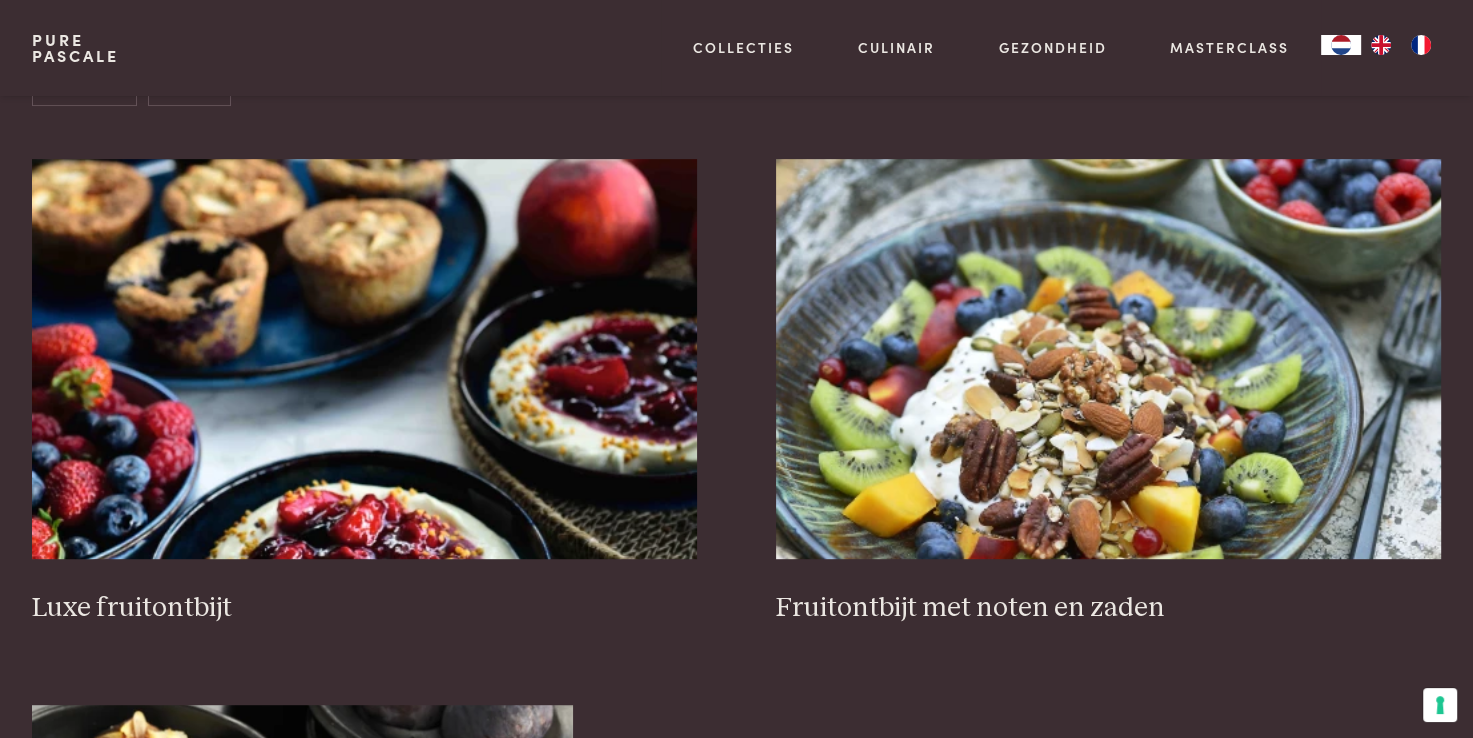 scroll, scrollTop: 852, scrollLeft: 0, axis: vertical 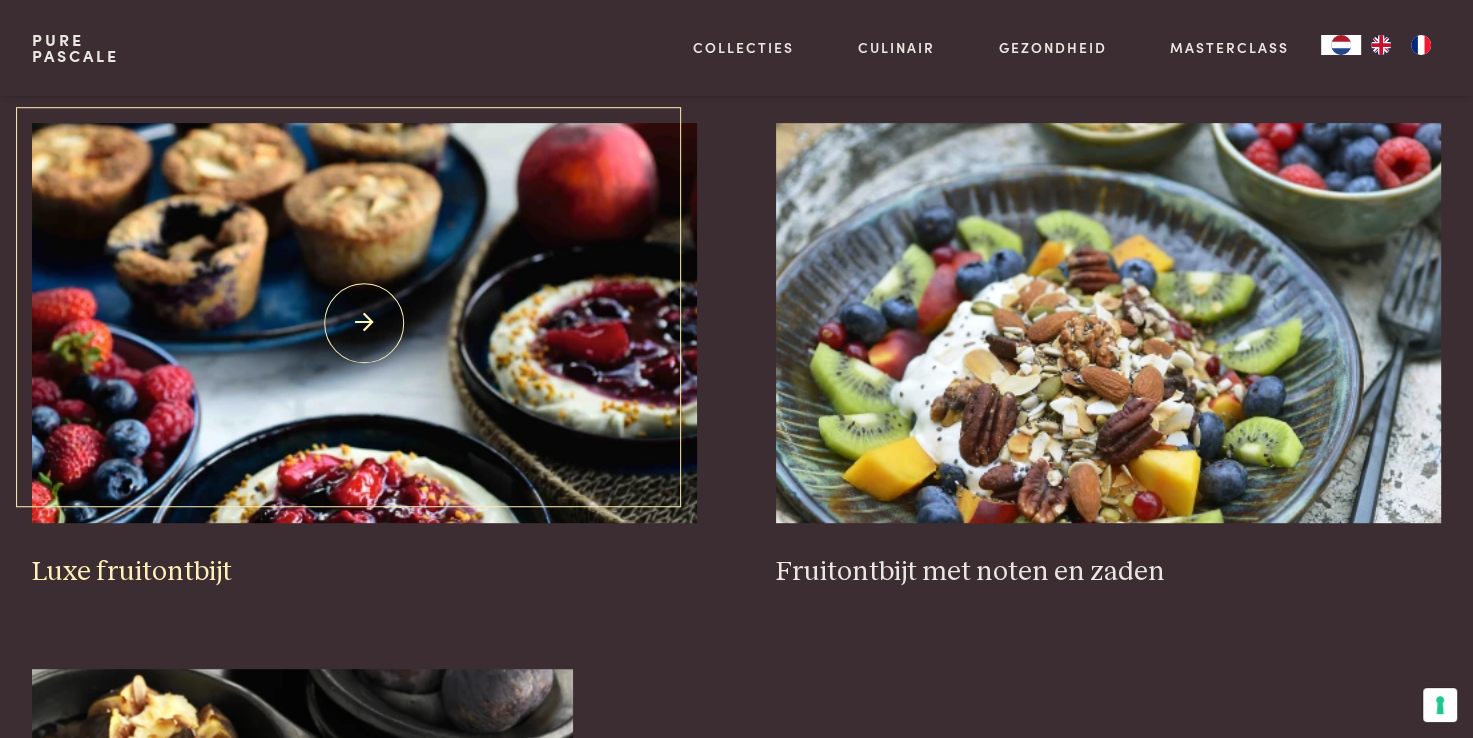 click on "Luxe fruitontbijt" at bounding box center (364, 572) 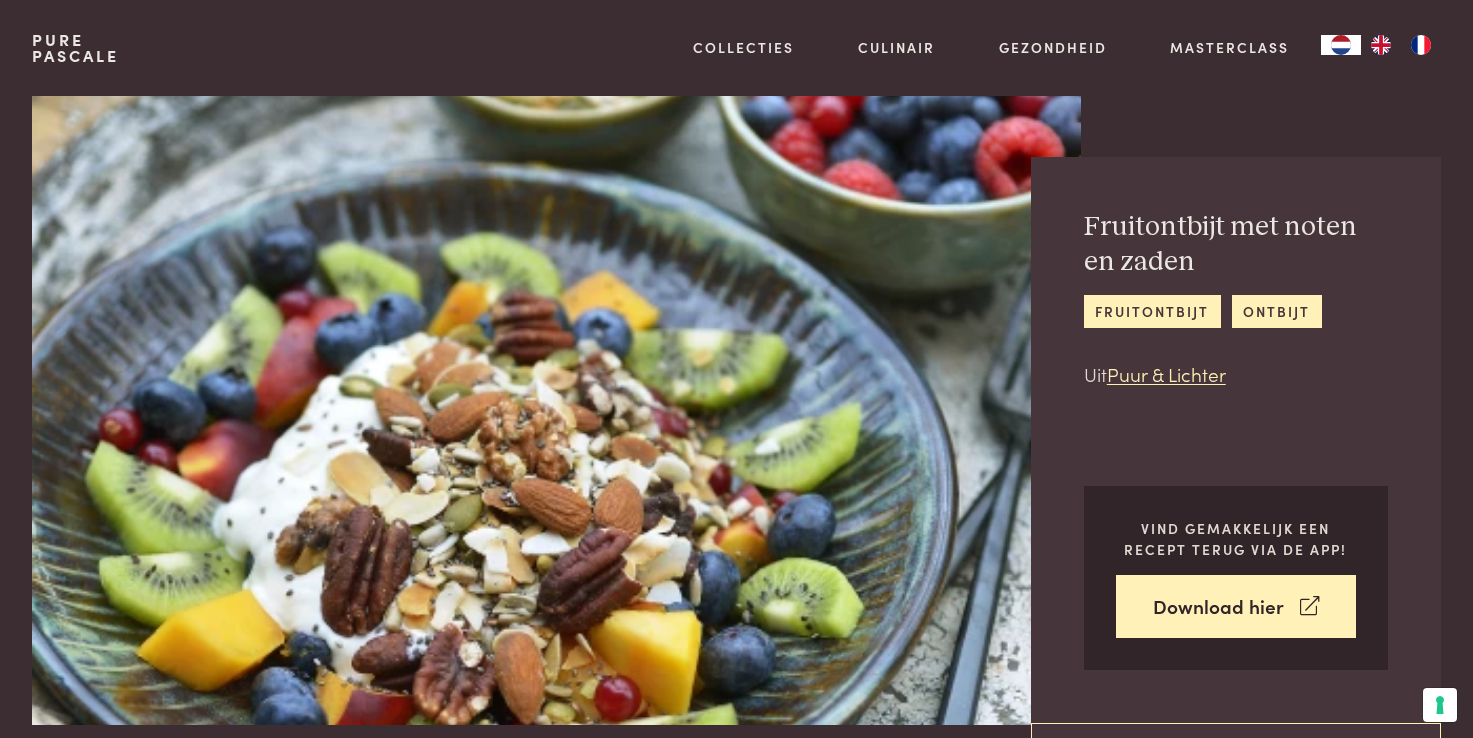scroll, scrollTop: 0, scrollLeft: 0, axis: both 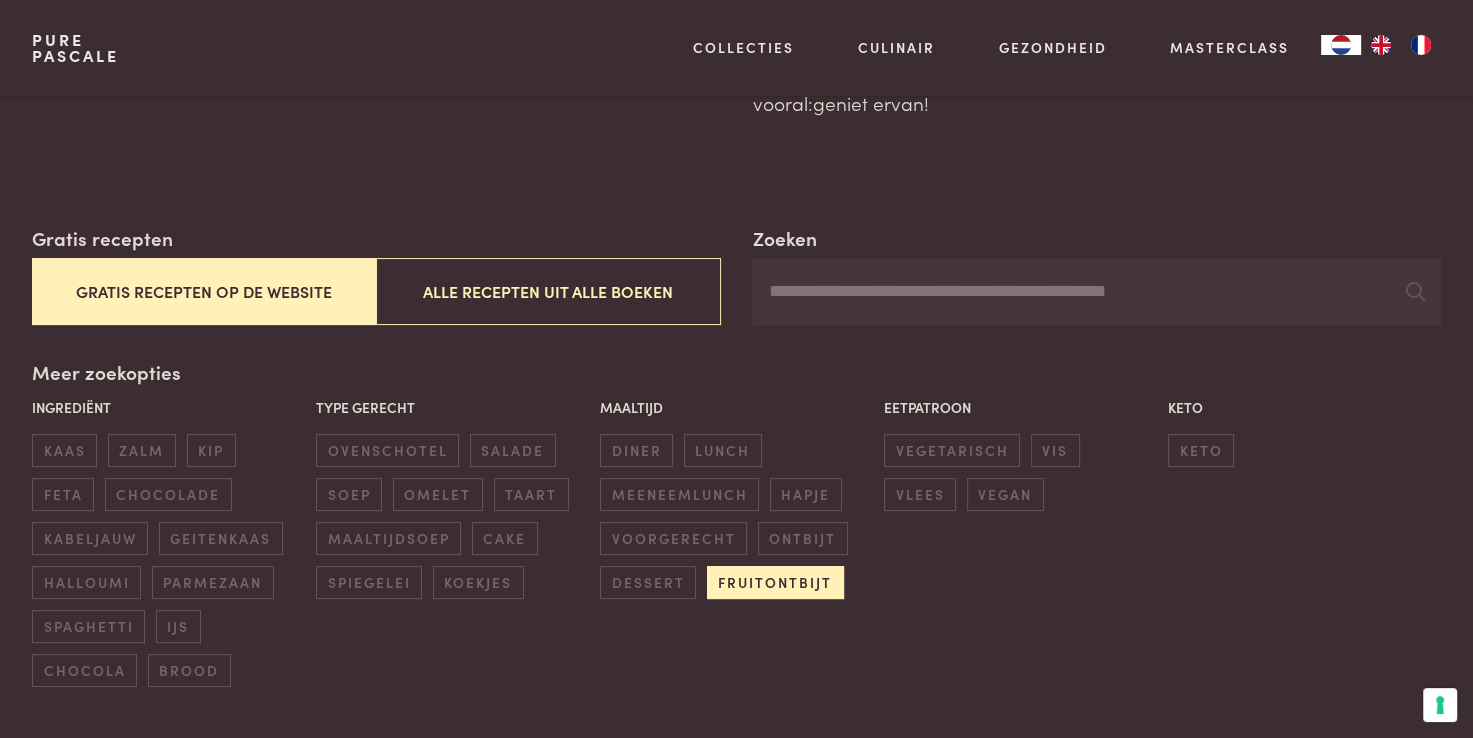 click on "fruitontbijt" at bounding box center [775, 582] 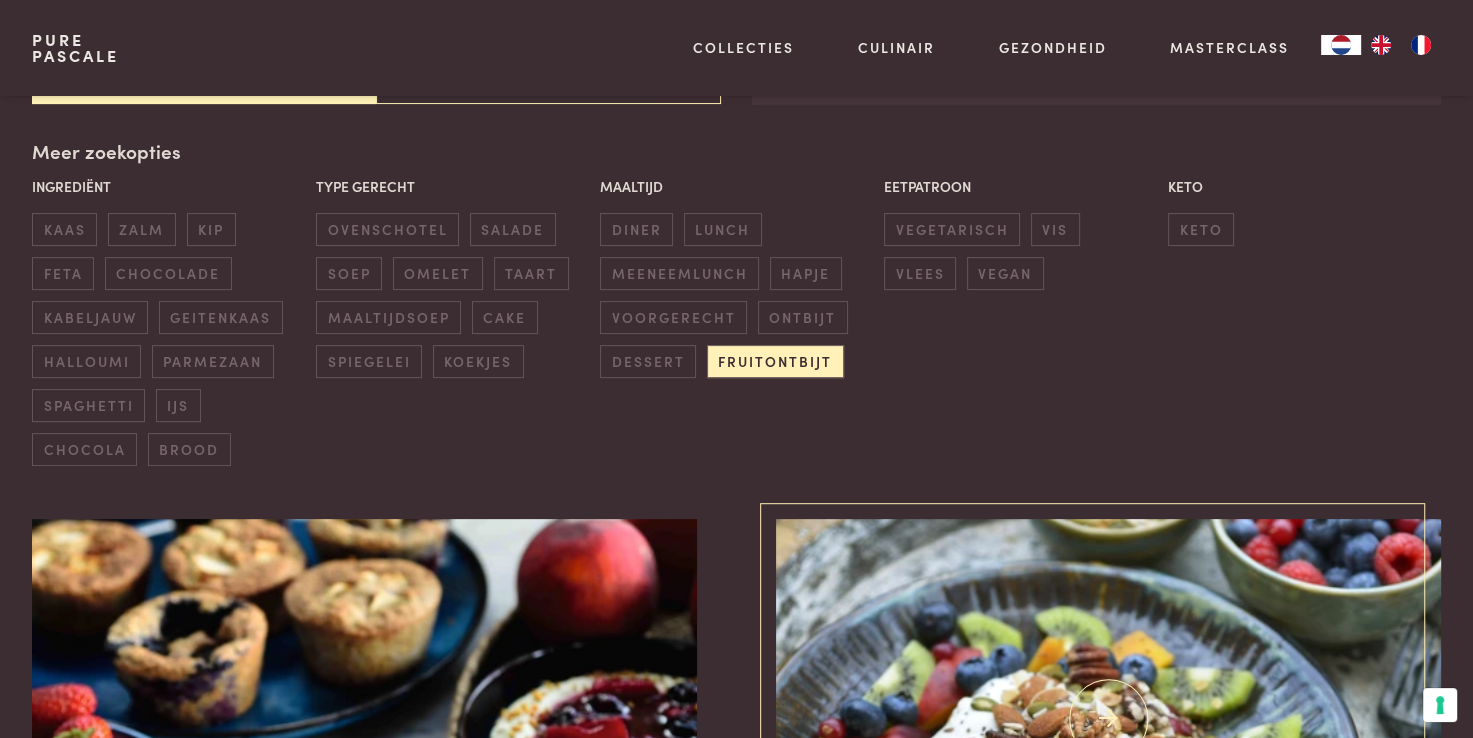 scroll, scrollTop: 459, scrollLeft: 0, axis: vertical 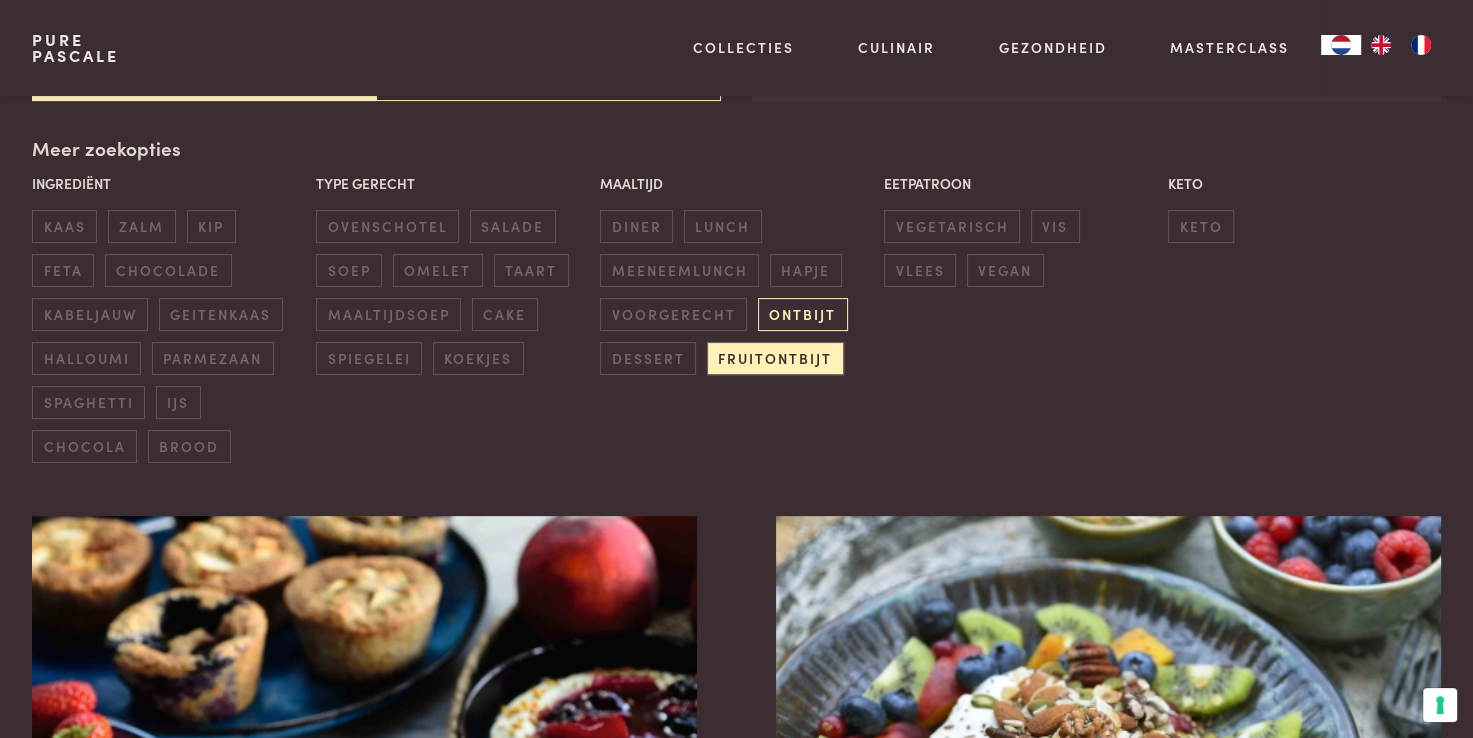 click on "ontbijt" at bounding box center [803, 314] 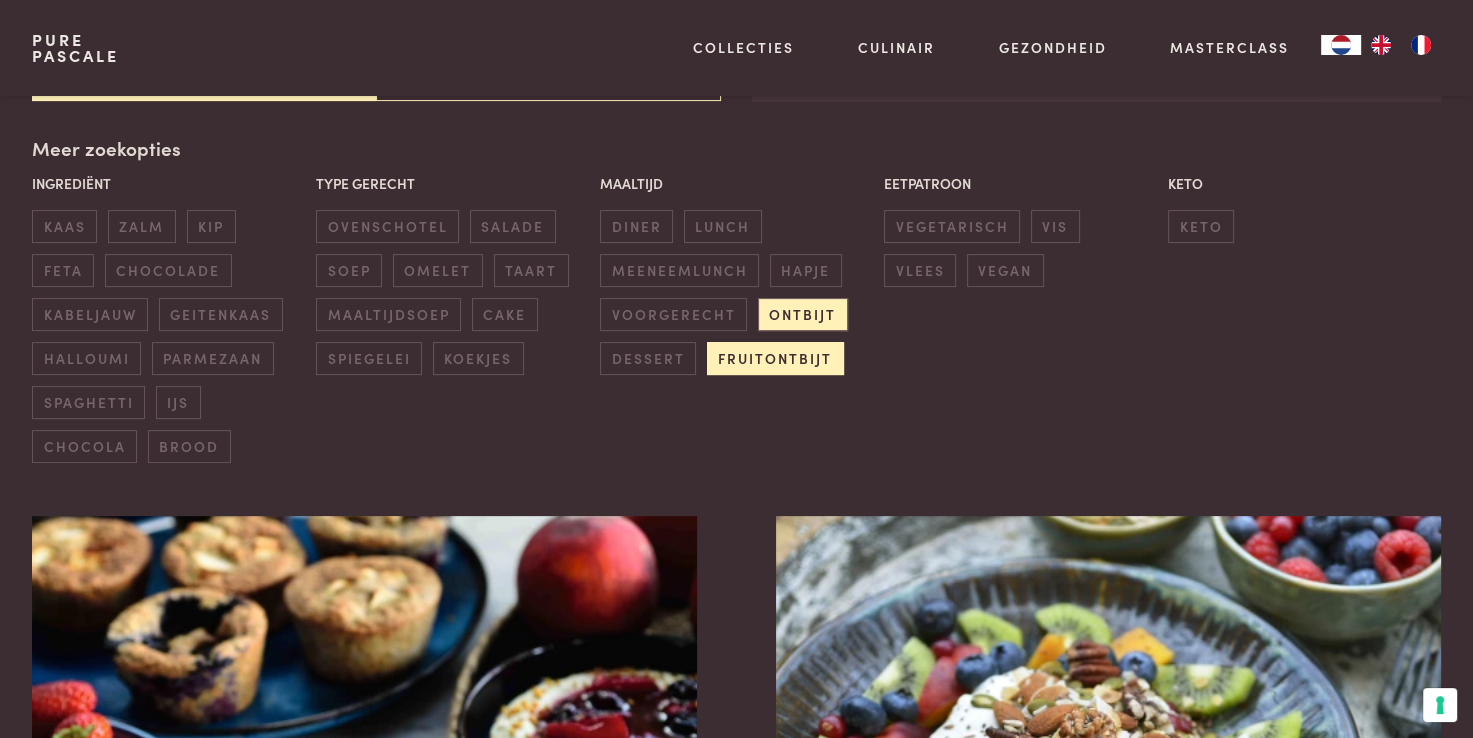 click on "fruitontbijt" at bounding box center (775, 358) 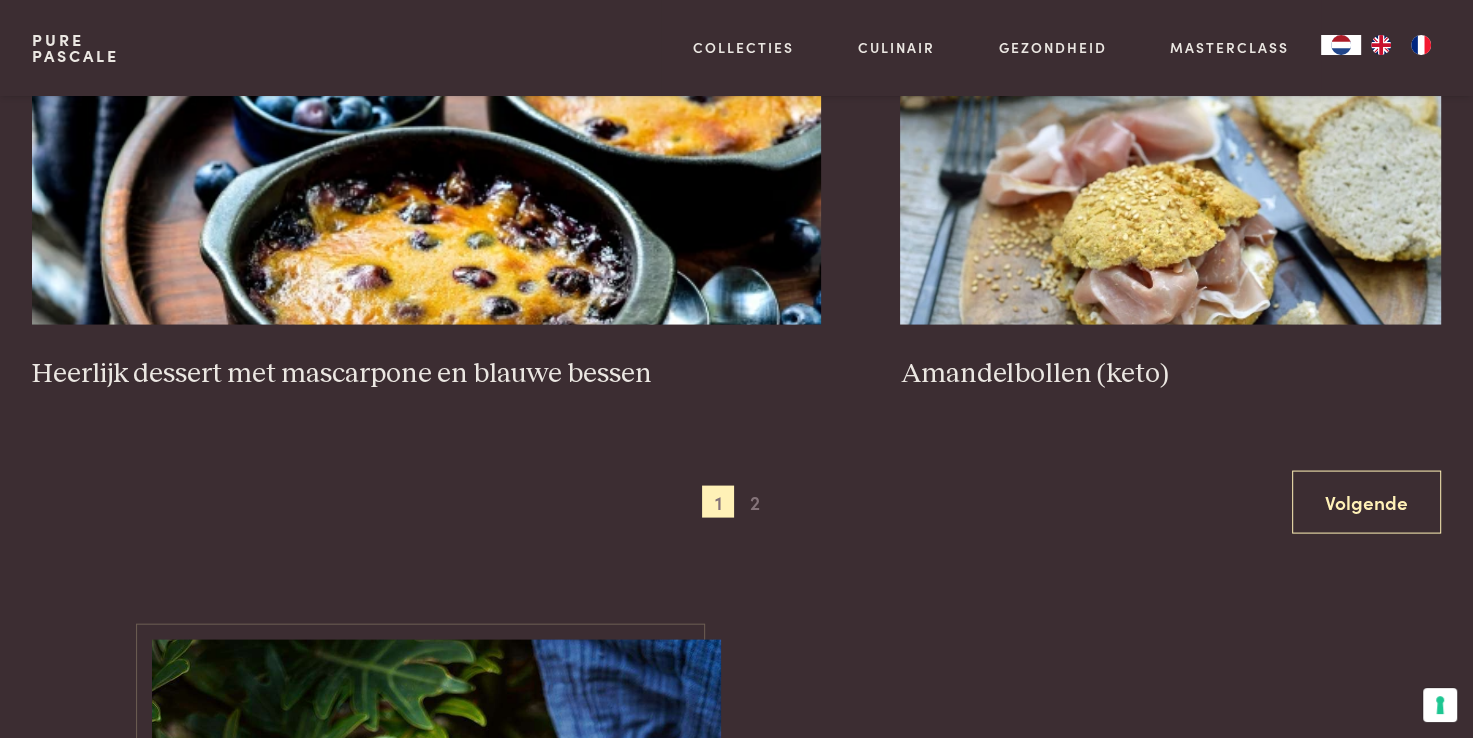 scroll, scrollTop: 3814, scrollLeft: 0, axis: vertical 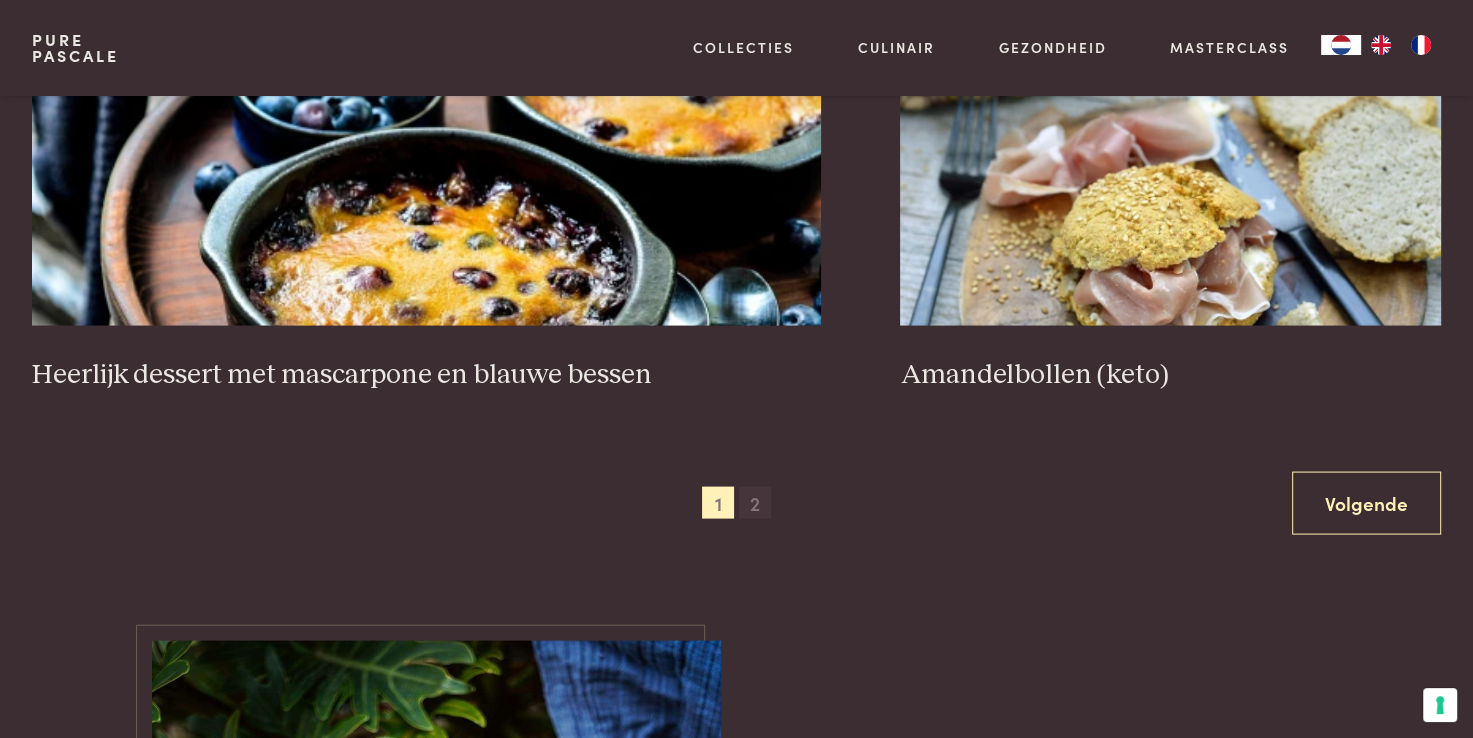 click on "2" at bounding box center [755, 503] 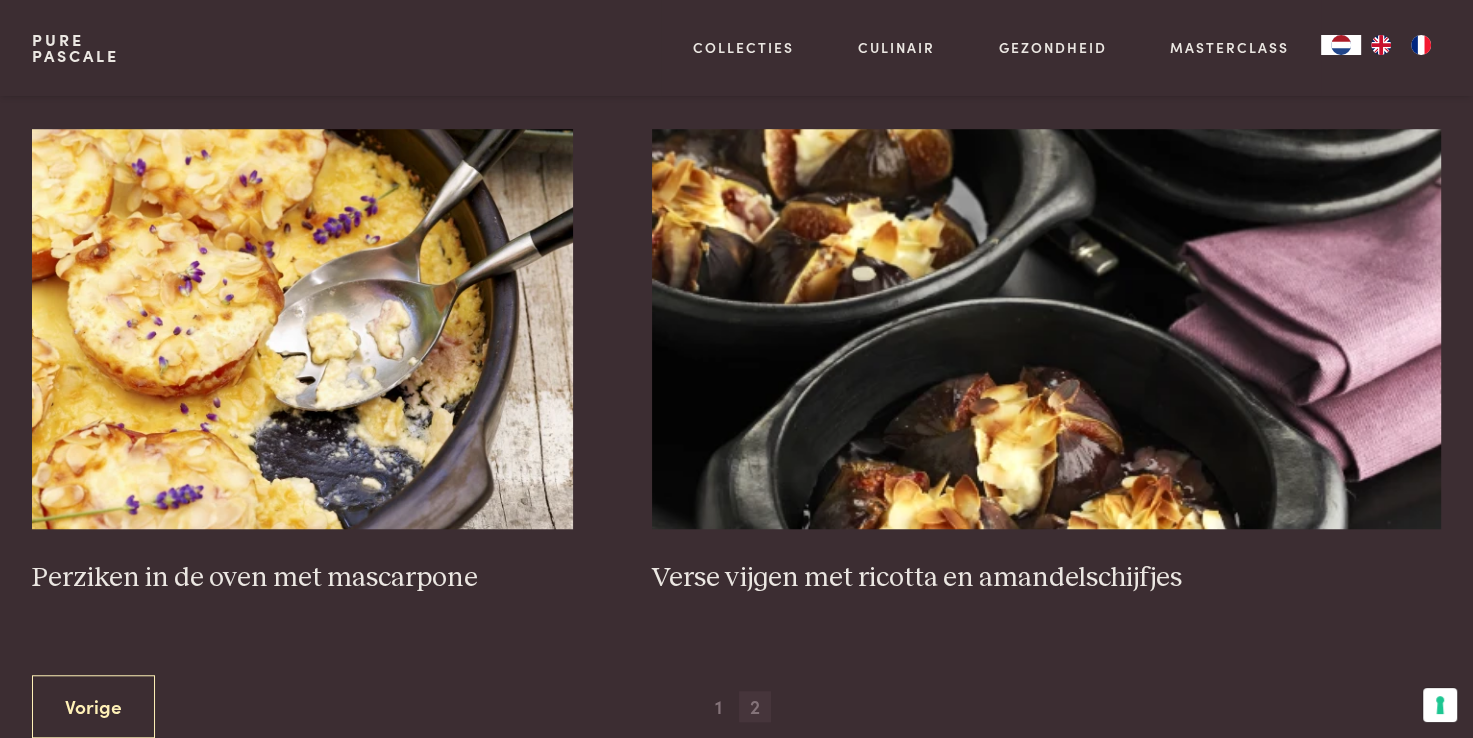 scroll, scrollTop: 1376, scrollLeft: 0, axis: vertical 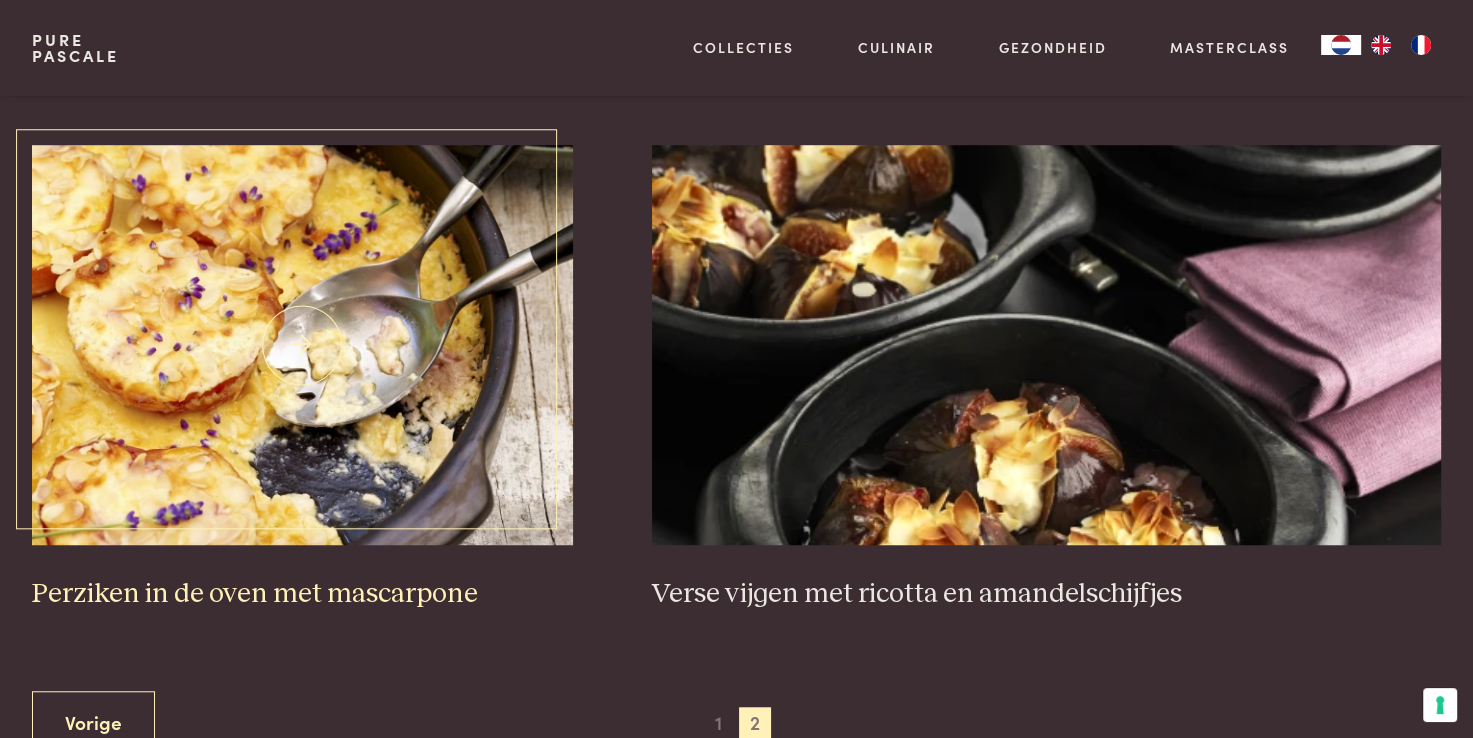 click on "Perziken in de oven met mascarpone" at bounding box center [302, 594] 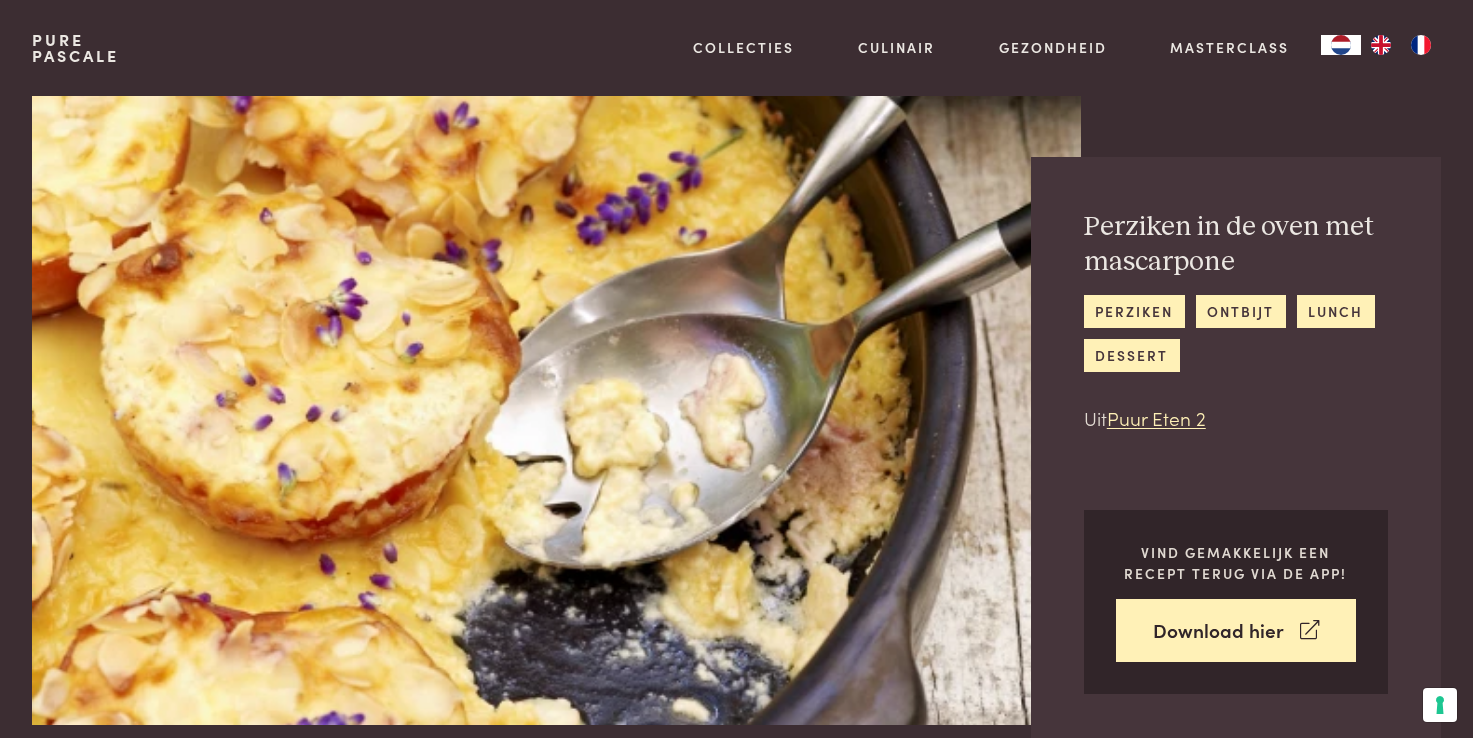 scroll, scrollTop: 0, scrollLeft: 0, axis: both 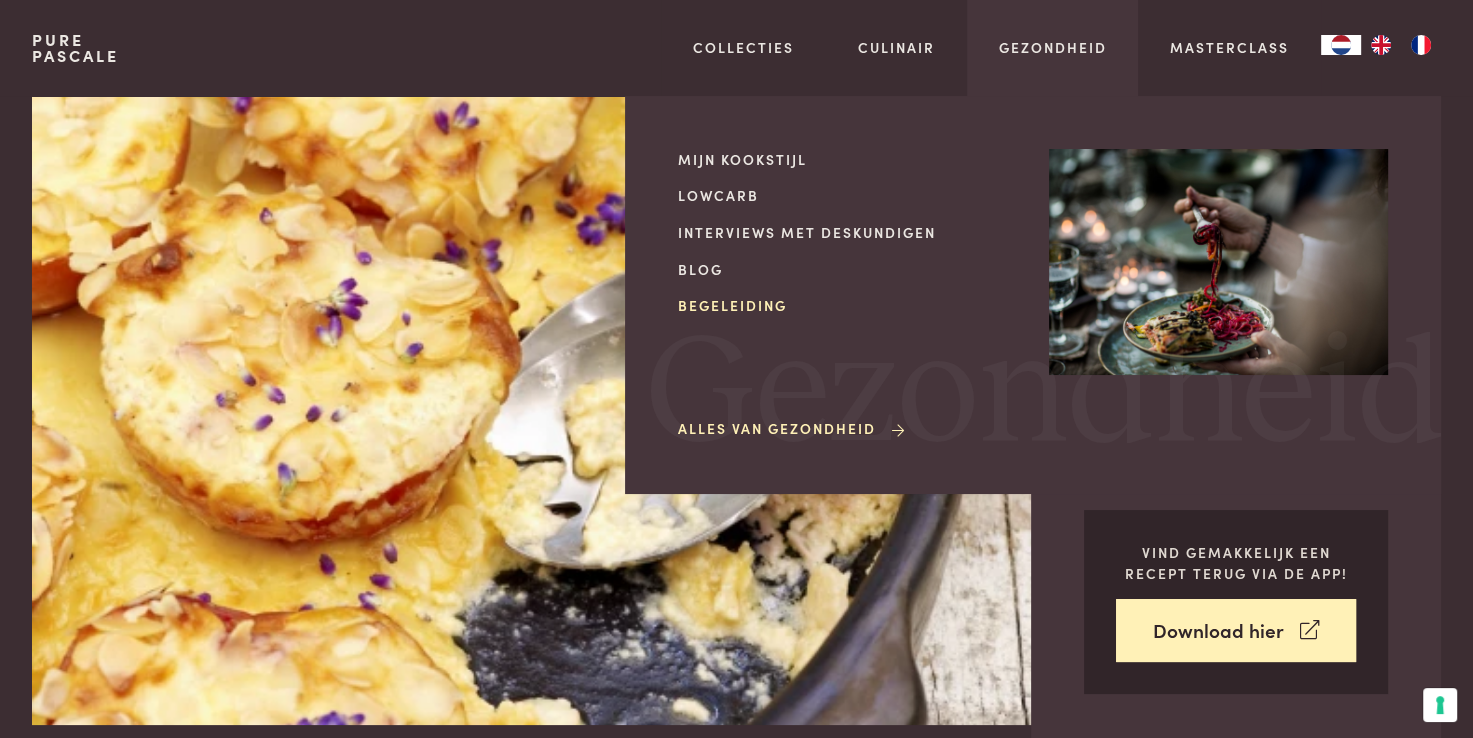 click on "Begeleiding" at bounding box center (847, 305) 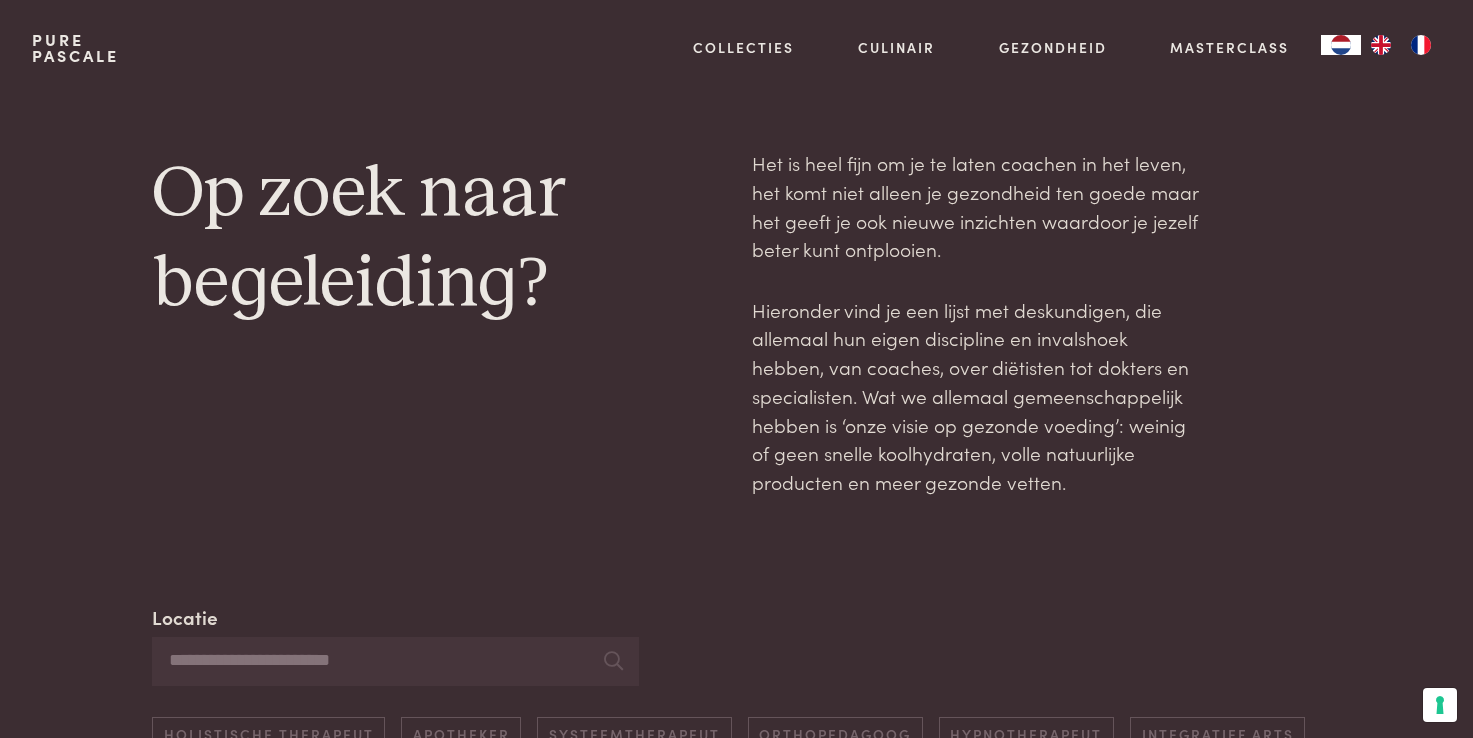 scroll, scrollTop: 0, scrollLeft: 0, axis: both 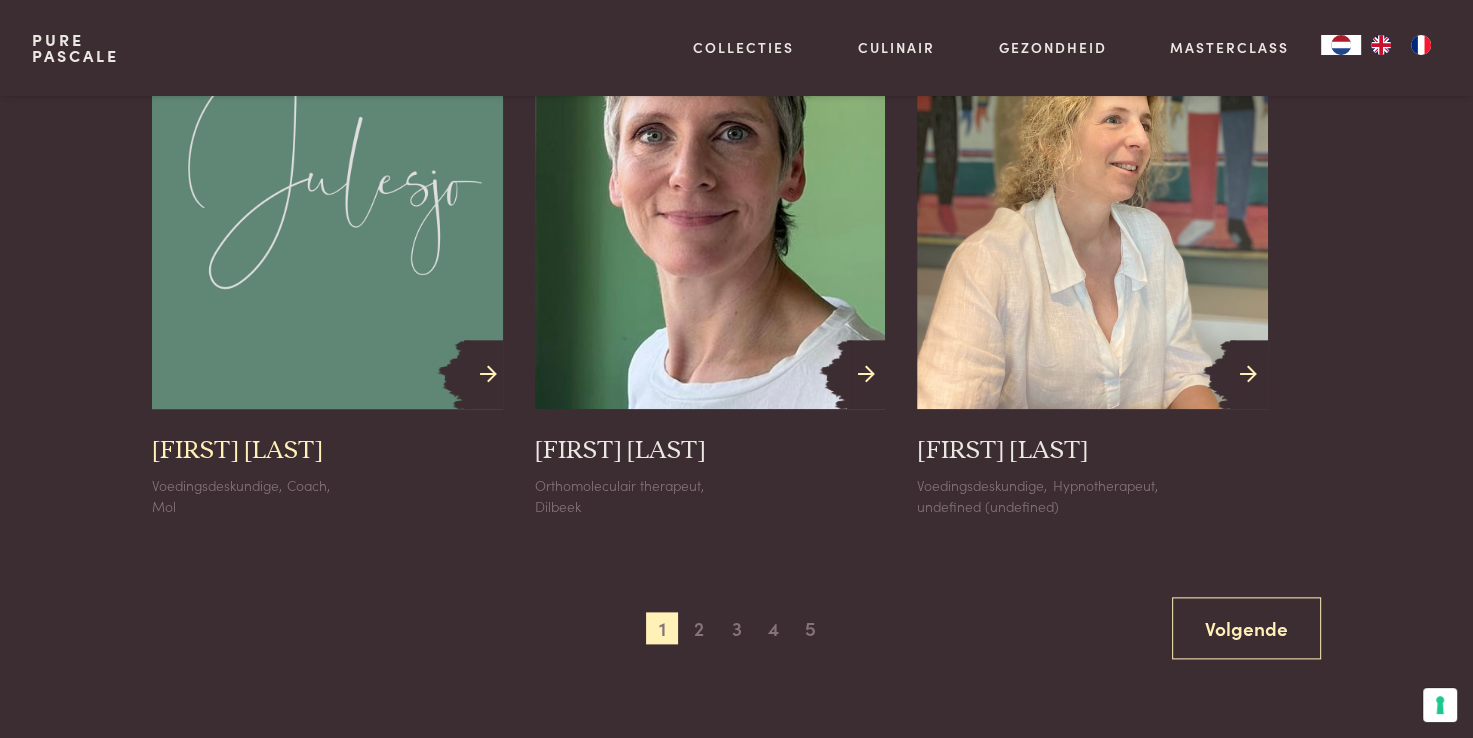 click at bounding box center [488, 374] 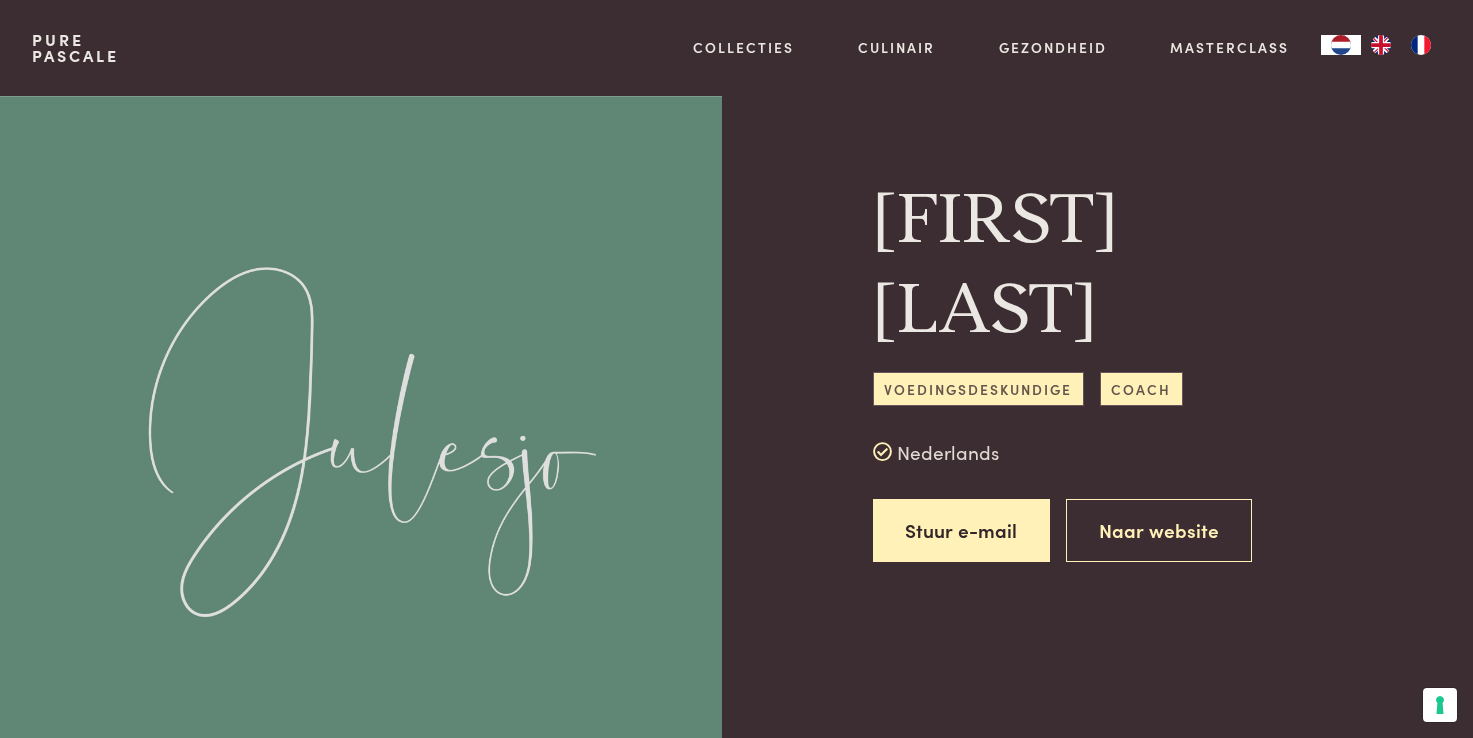 scroll, scrollTop: 0, scrollLeft: 0, axis: both 